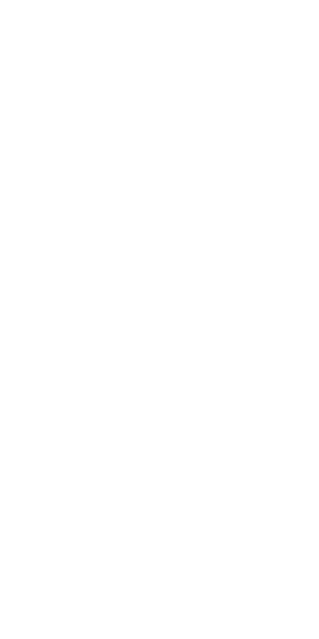 scroll, scrollTop: 0, scrollLeft: 0, axis: both 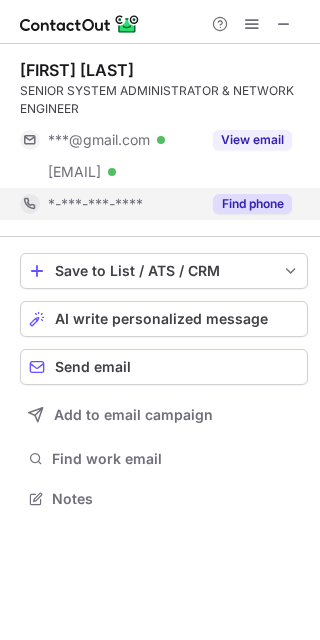 click on "Find phone" at bounding box center [252, 204] 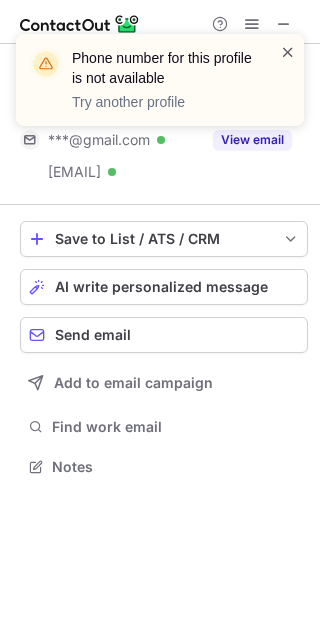 scroll, scrollTop: 452, scrollLeft: 320, axis: both 